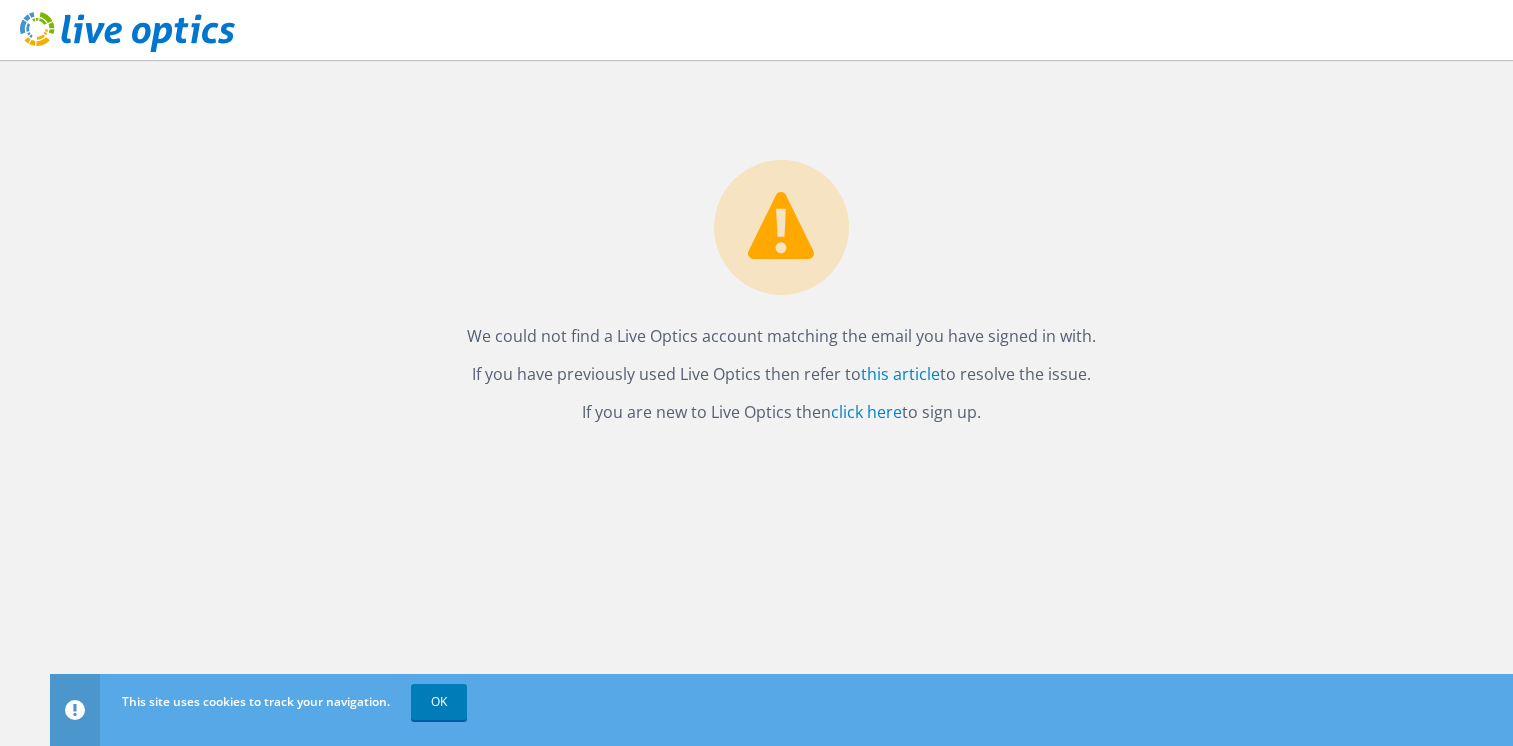 scroll, scrollTop: 0, scrollLeft: 0, axis: both 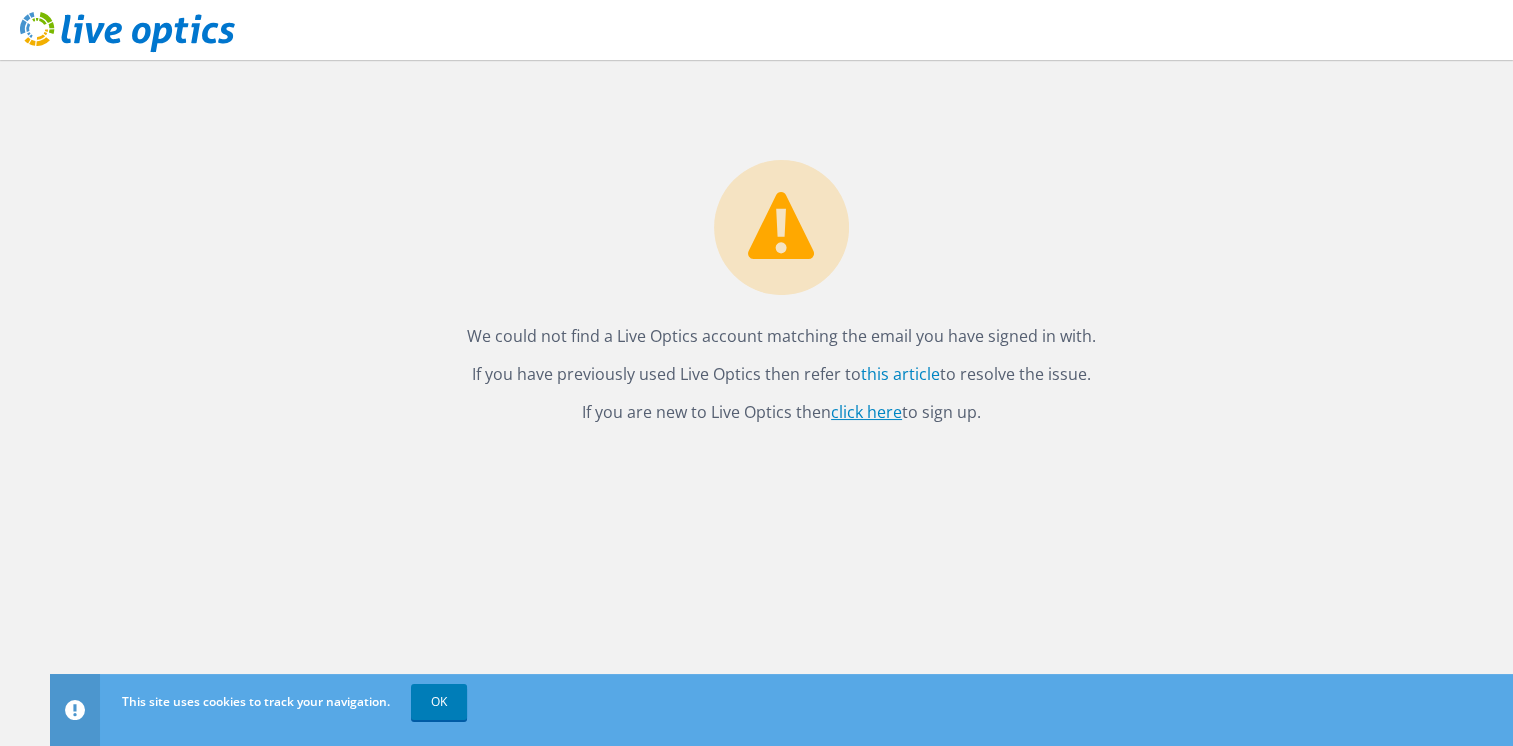 click on "click here" at bounding box center [866, 412] 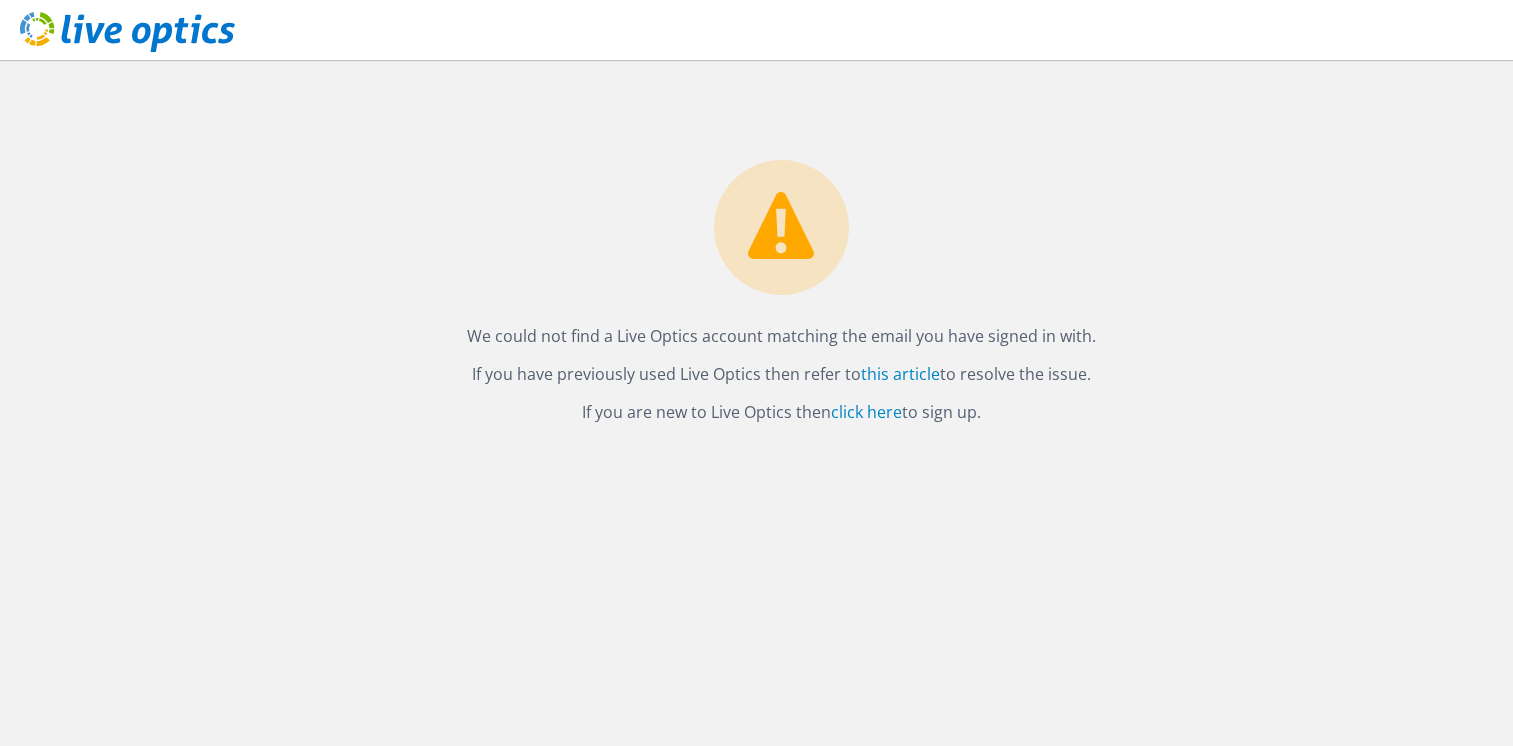 scroll, scrollTop: 0, scrollLeft: 0, axis: both 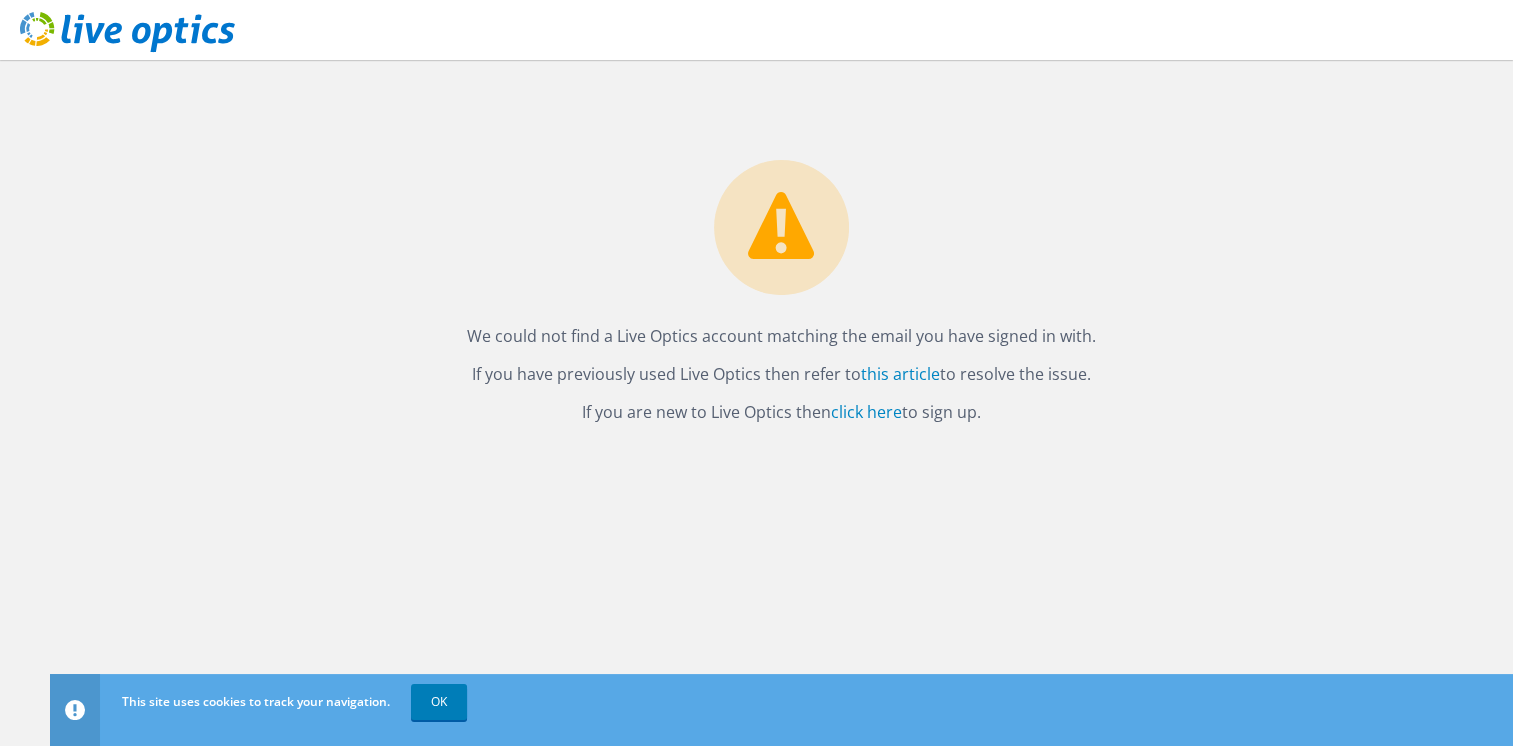 click on "We could not find a Live Optics account matching the email you have signed in with.
If you have previously used Live Optics then refer to  this article  to resolve the issue.
If you are new to Live Optics then  click here  to sign up." at bounding box center [781, 403] 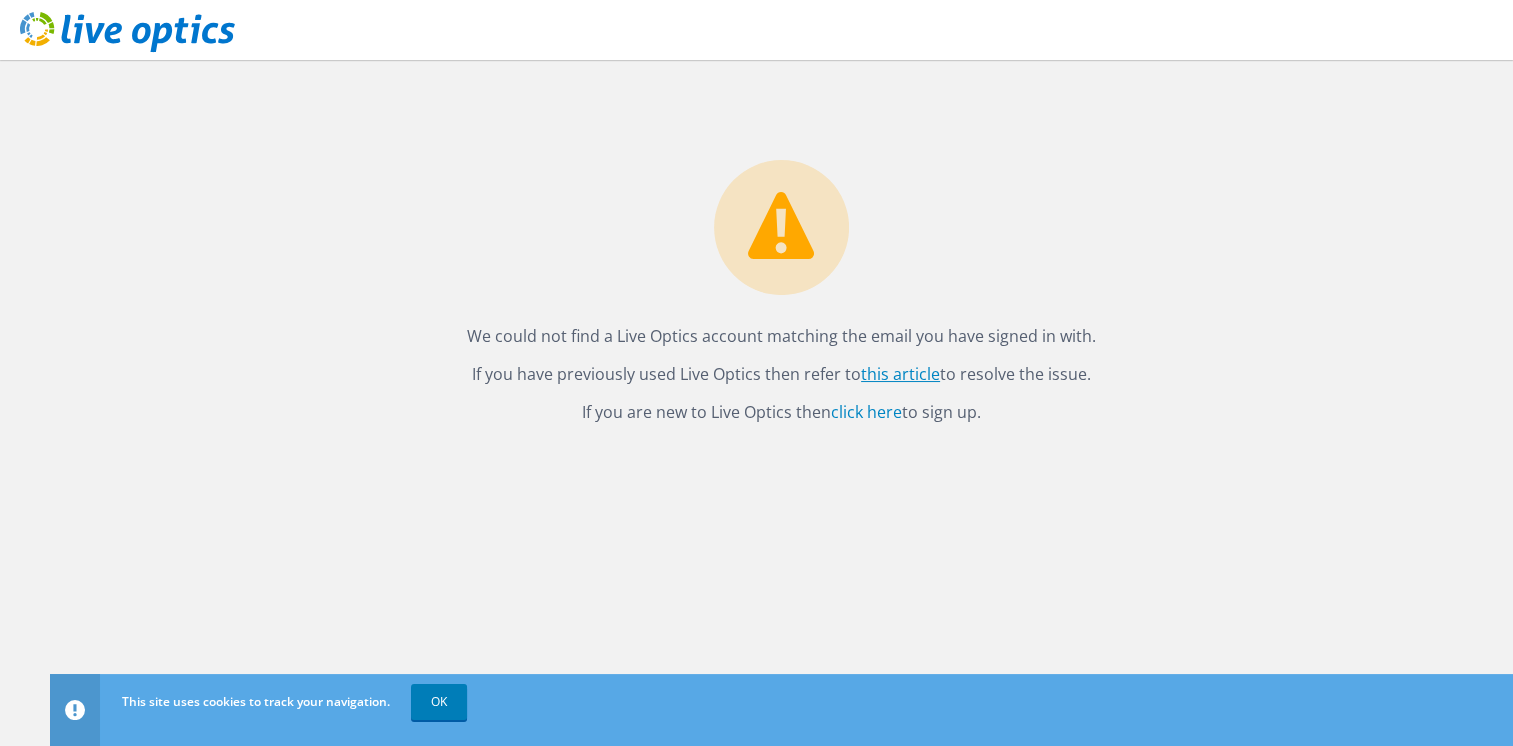 click on "this article" at bounding box center [900, 374] 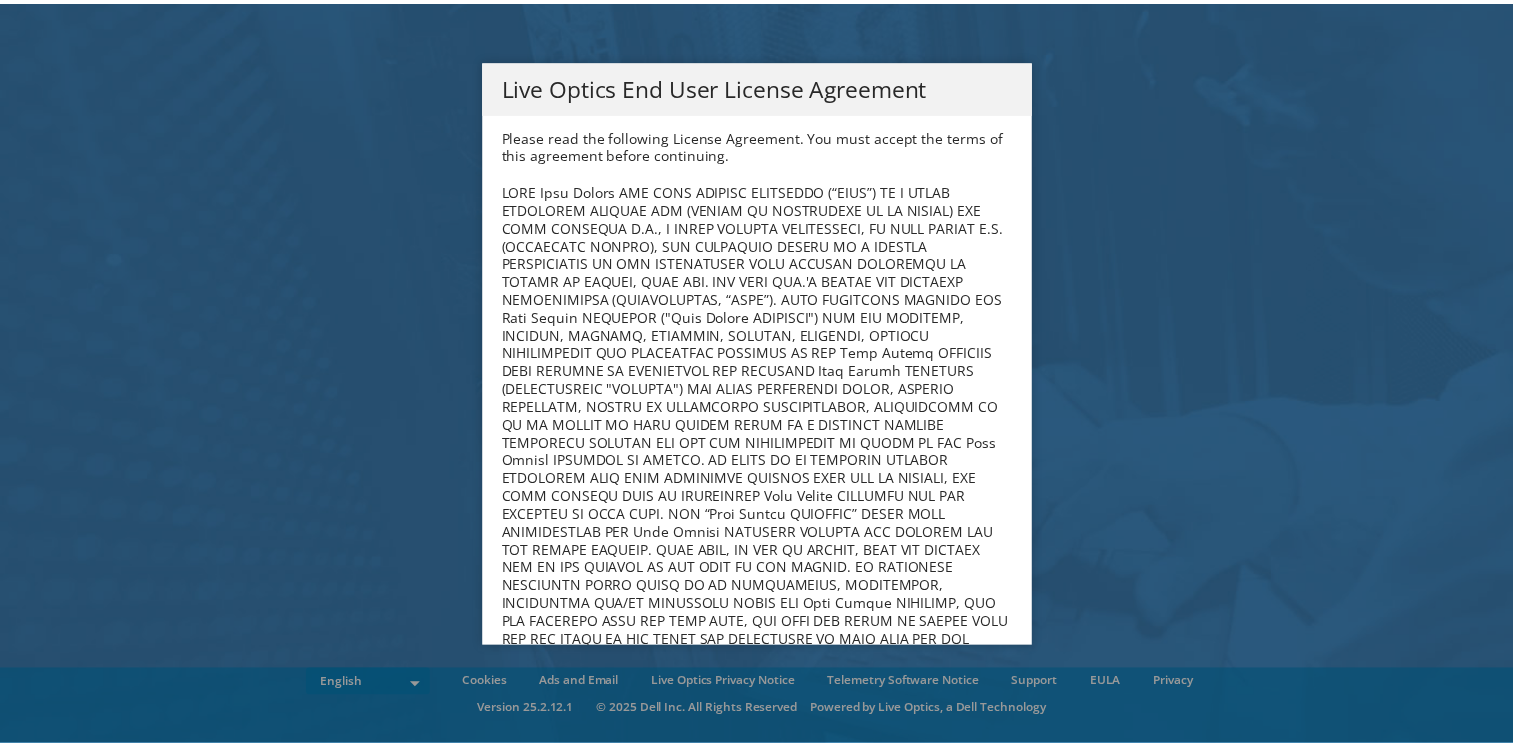 scroll, scrollTop: 0, scrollLeft: 0, axis: both 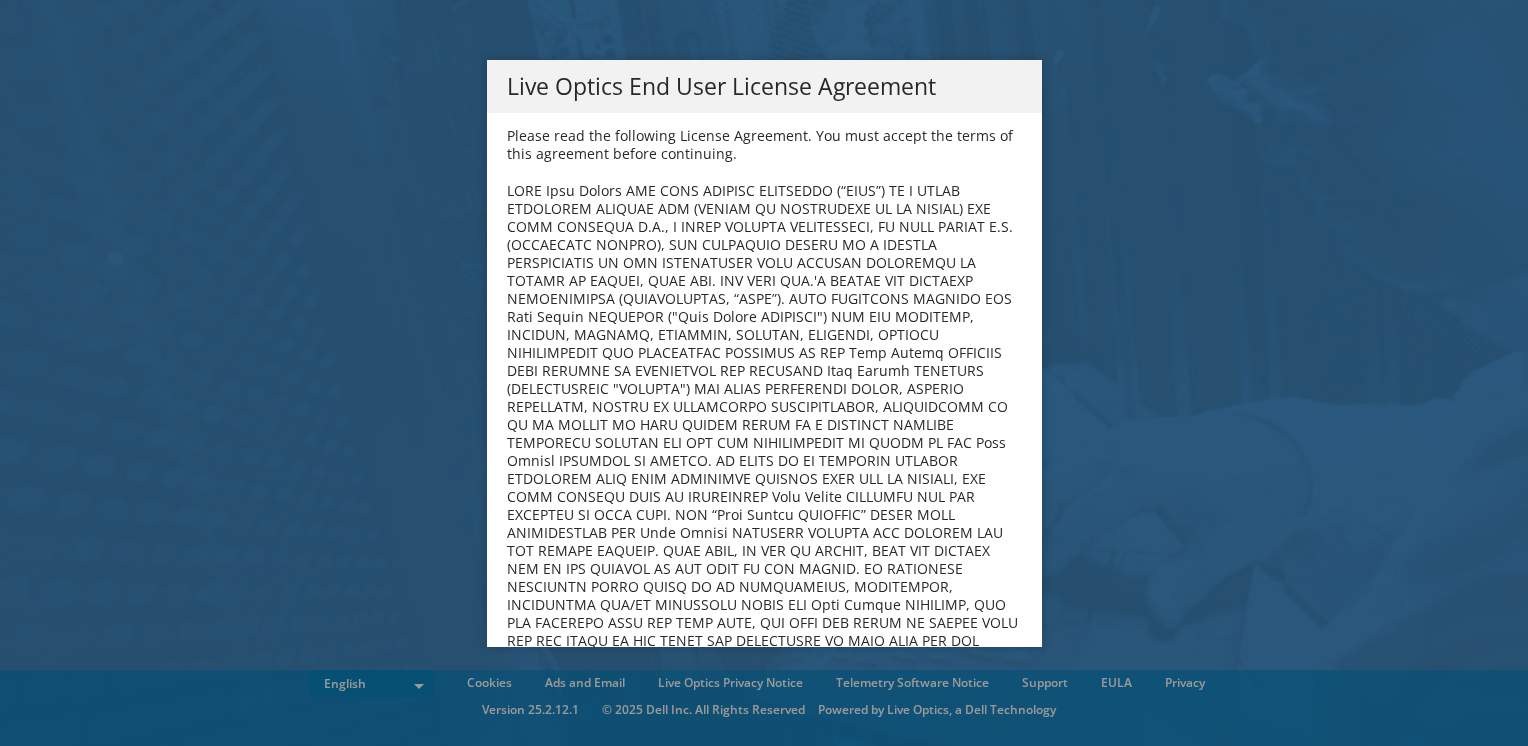 click on "Live Optics End User License Agreement
Please read the following License Agreement. You must accept the terms of this agreement before continuing.
License.
Subject to the terms, conditions and restrictions of this EULA (as a condition to the grant below), Dell hereby grants you a limited, [PERSONAL], nonexclusive, nontransferable, nonassignable license, without rights to sublicense, to install or have installed, display and use the Live Optics Software (in object code form only) solely for internal purposes, only on as many computers, devices and/or in such configurations as expressly permitted by Dell (e.g., as set forth in the applicable Dell sales quote or invoice), or on one computer device if no other entitlement is specified, and for such period specified in a term license, or perpetually if no term is specified.
License Limitations and Conditions.
Rights Reserved." at bounding box center [764, 373] 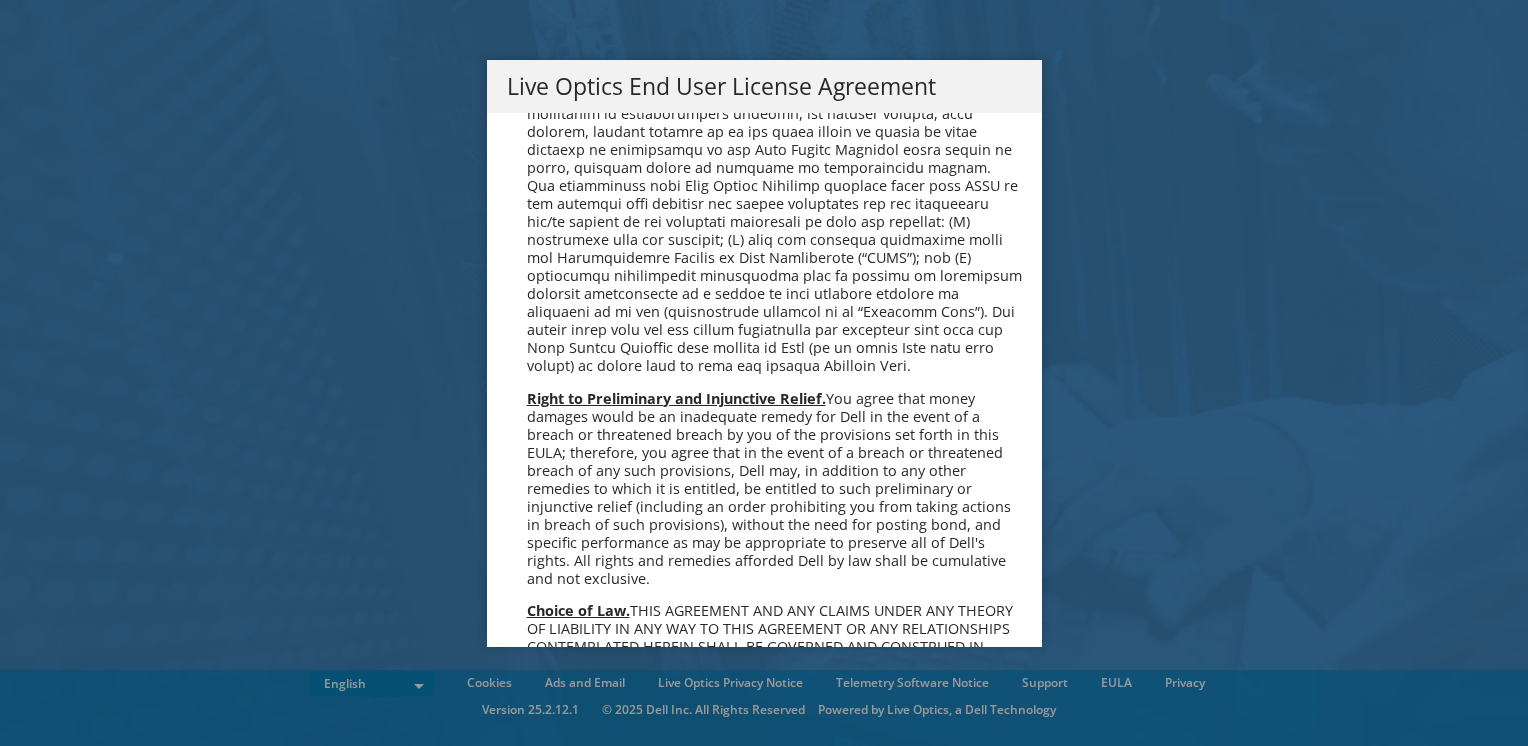 scroll, scrollTop: 7562, scrollLeft: 0, axis: vertical 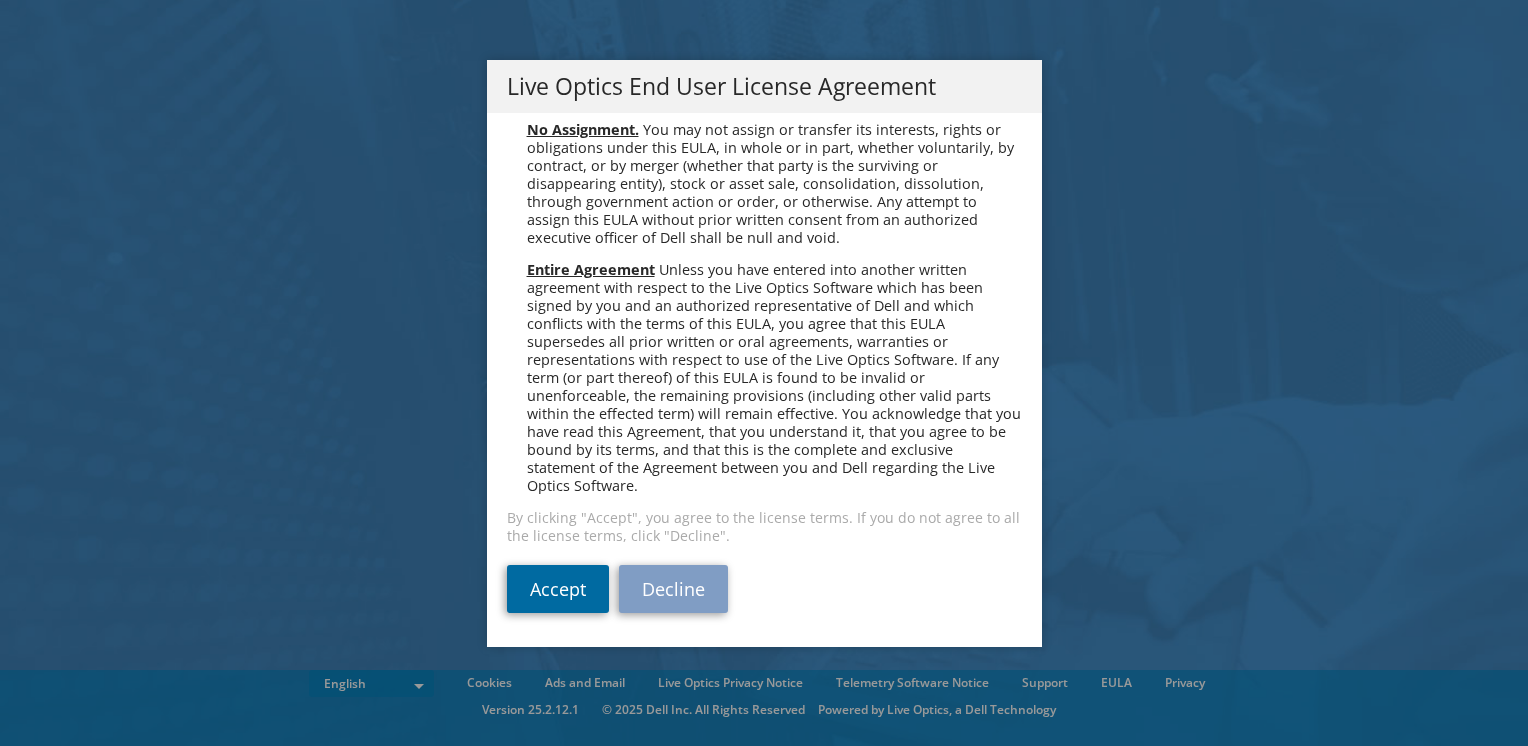 click on "Accept" at bounding box center [558, 589] 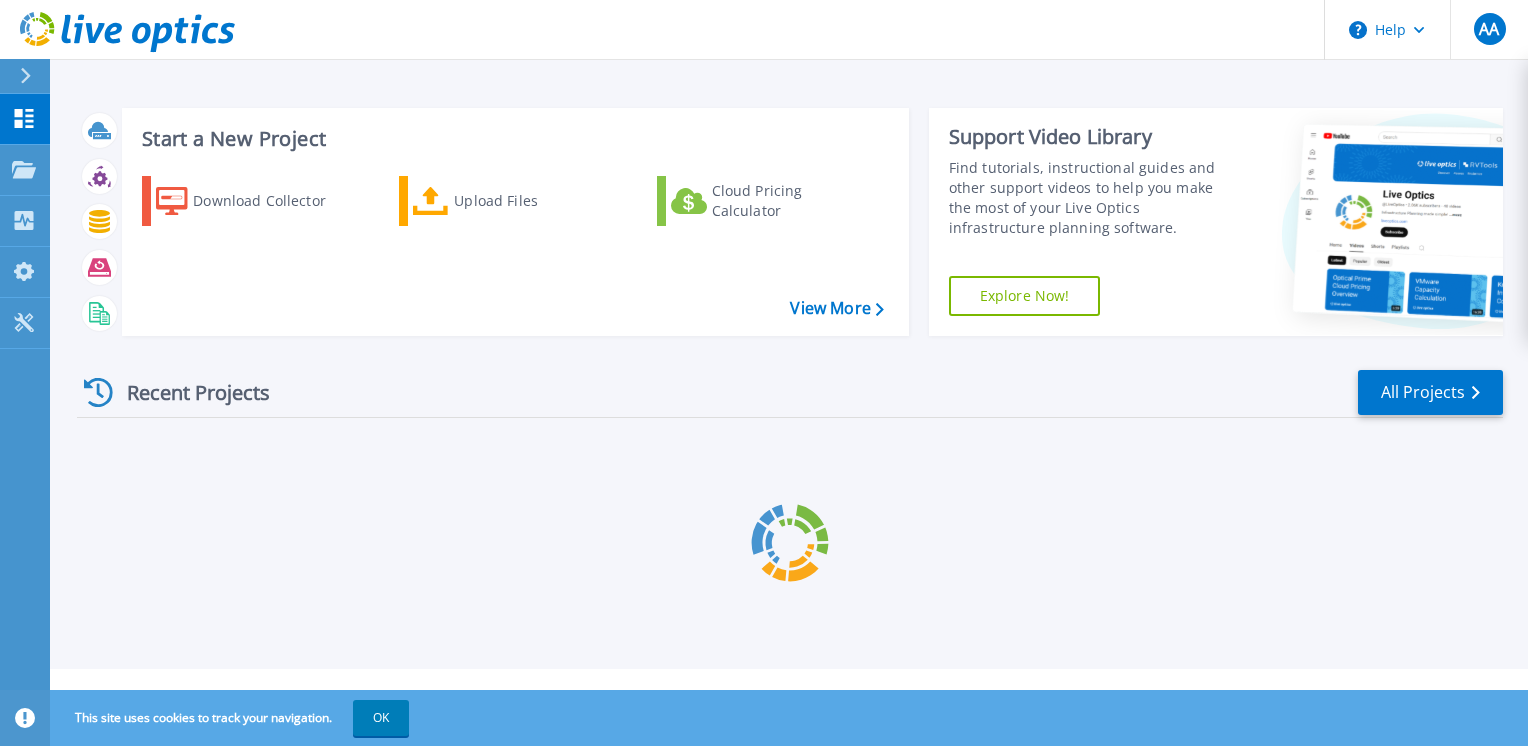 scroll, scrollTop: 0, scrollLeft: 0, axis: both 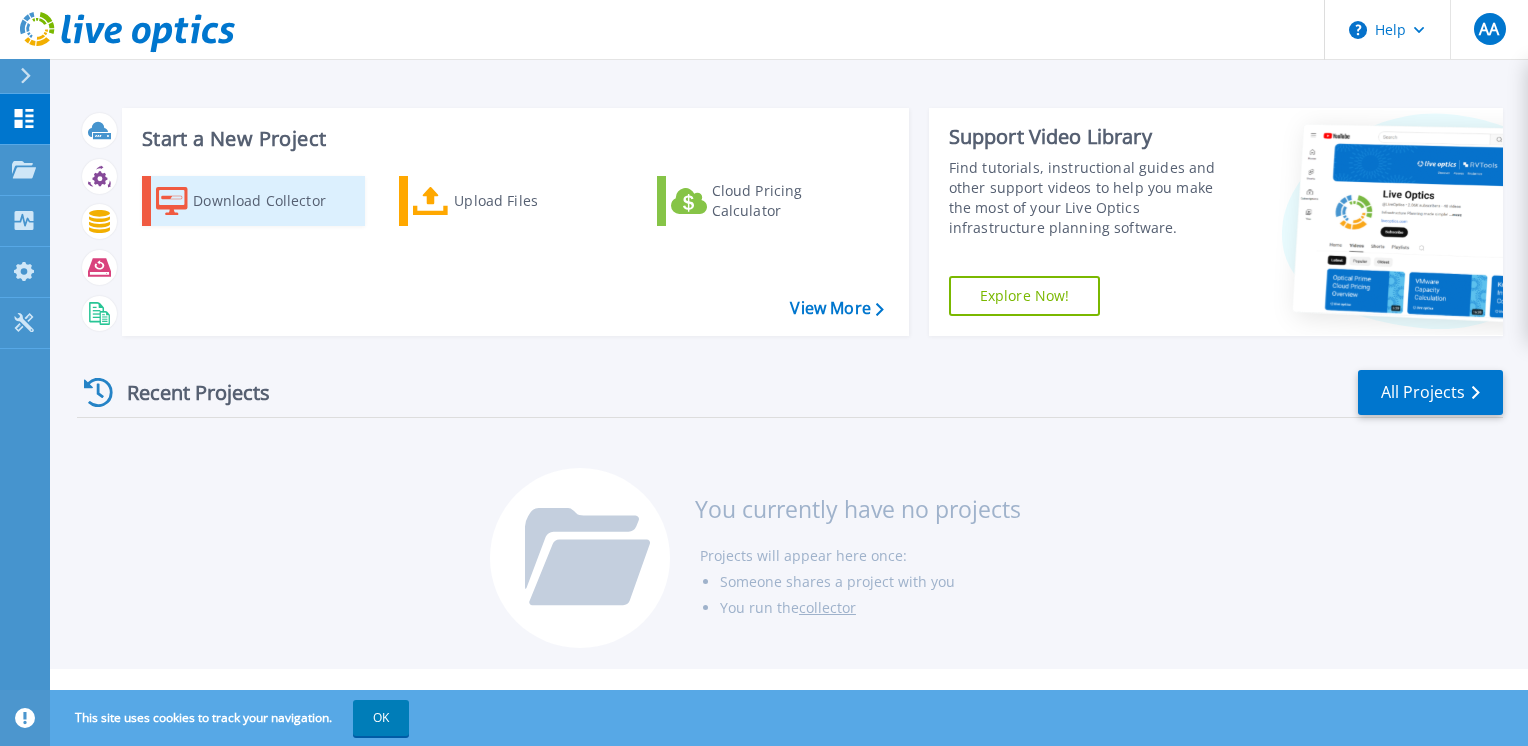 click on "Download Collector" at bounding box center [273, 201] 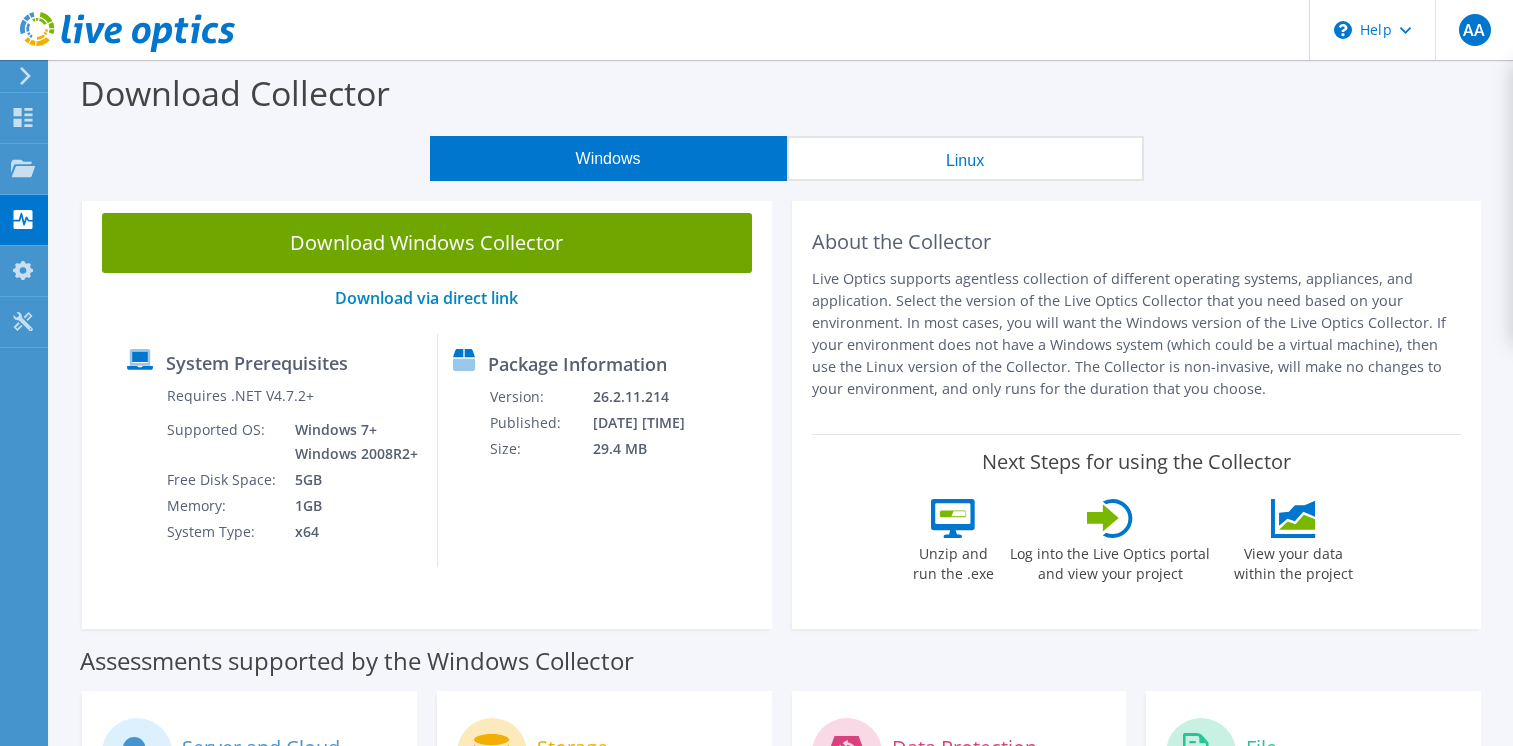 scroll, scrollTop: 0, scrollLeft: 0, axis: both 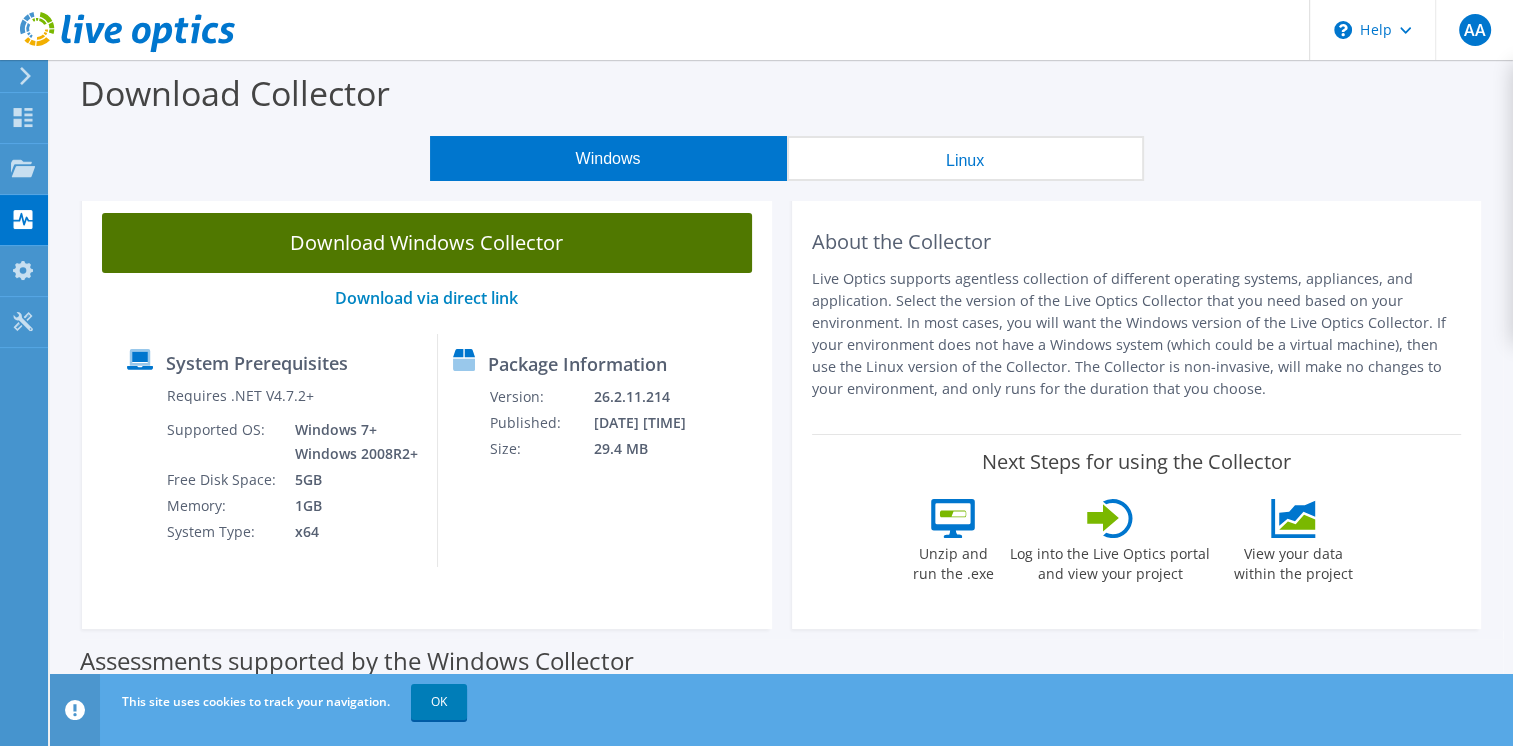click on "Download Windows Collector" at bounding box center (427, 243) 